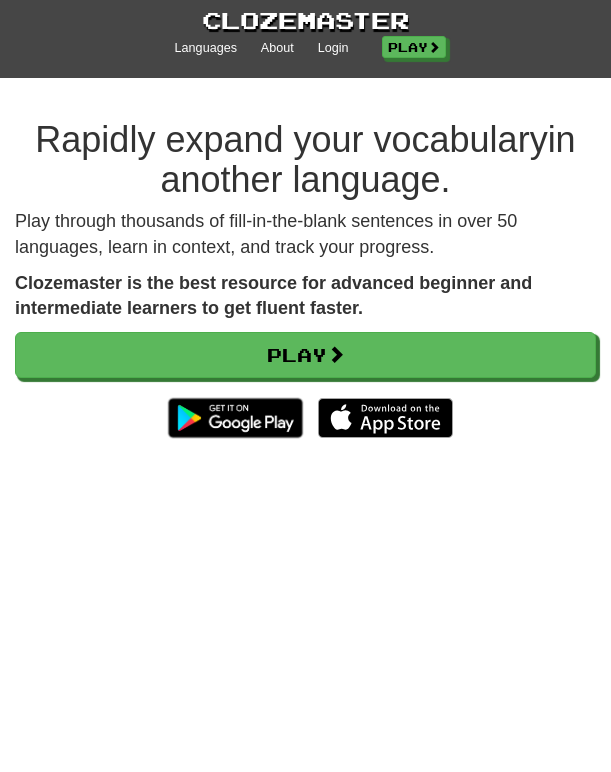 scroll, scrollTop: 0, scrollLeft: 0, axis: both 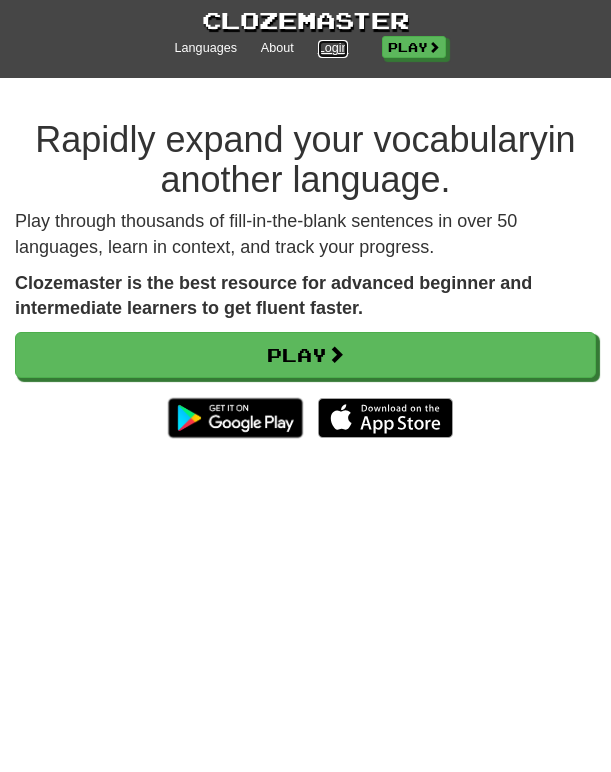 click on "Login" at bounding box center (333, 49) 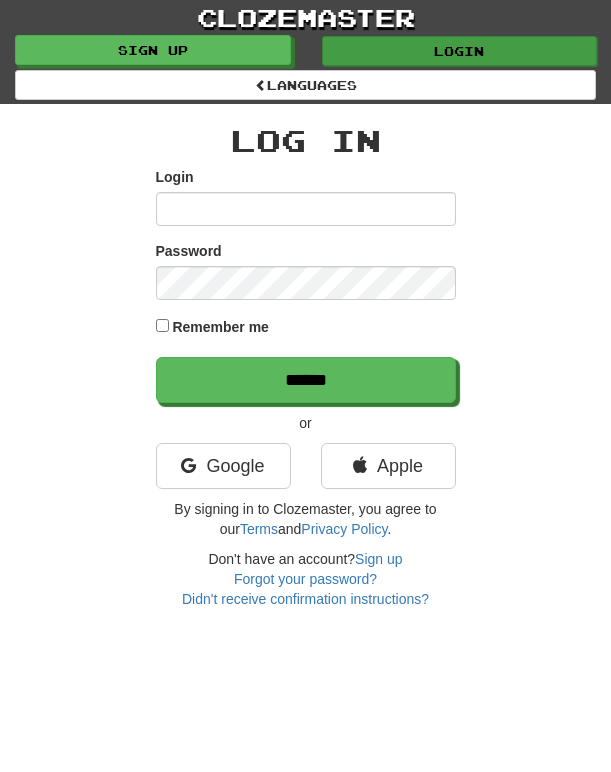 scroll, scrollTop: 0, scrollLeft: 0, axis: both 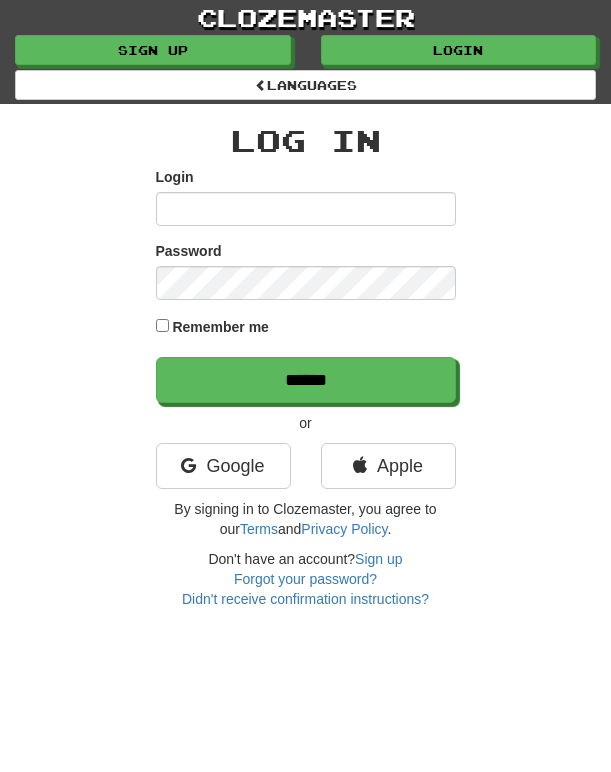 click on "Login" at bounding box center [306, 209] 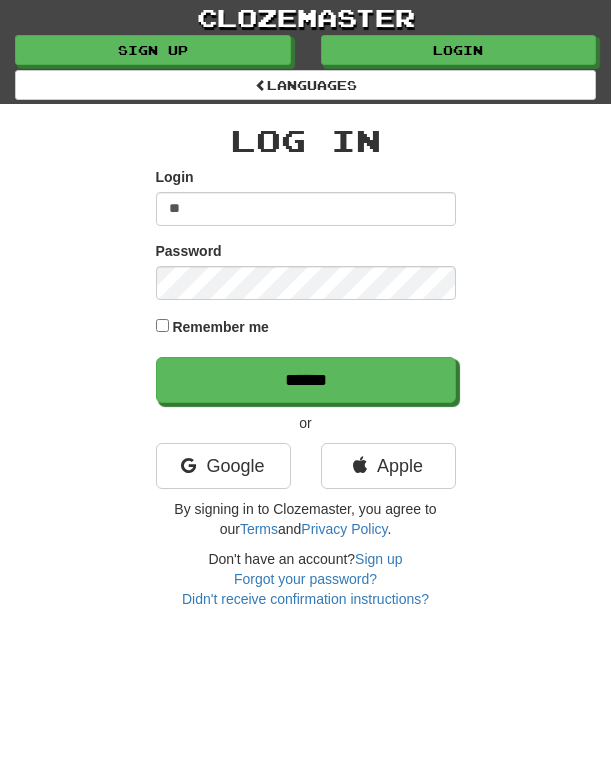 type on "*" 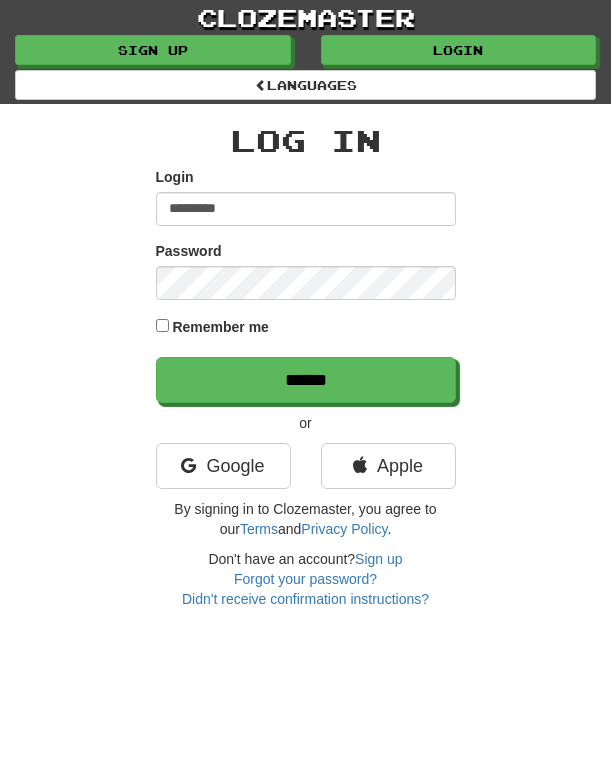 type on "*********" 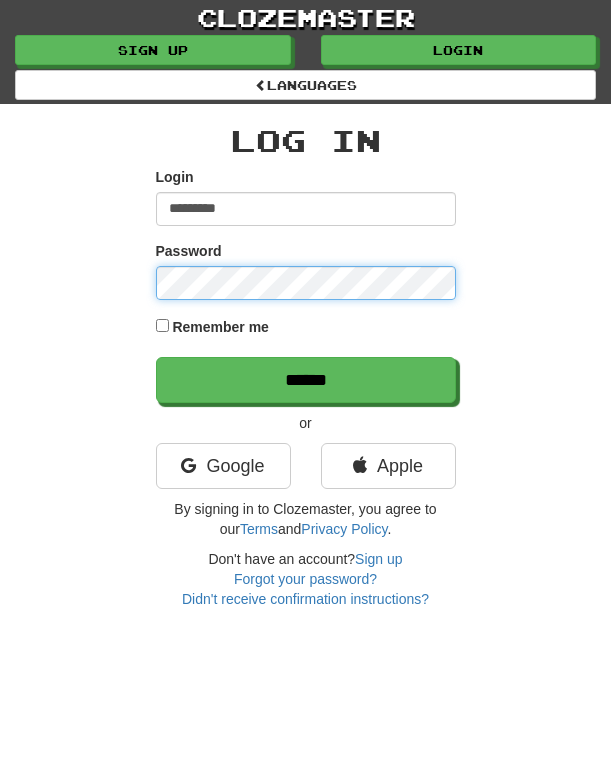 click on "******" at bounding box center [306, 380] 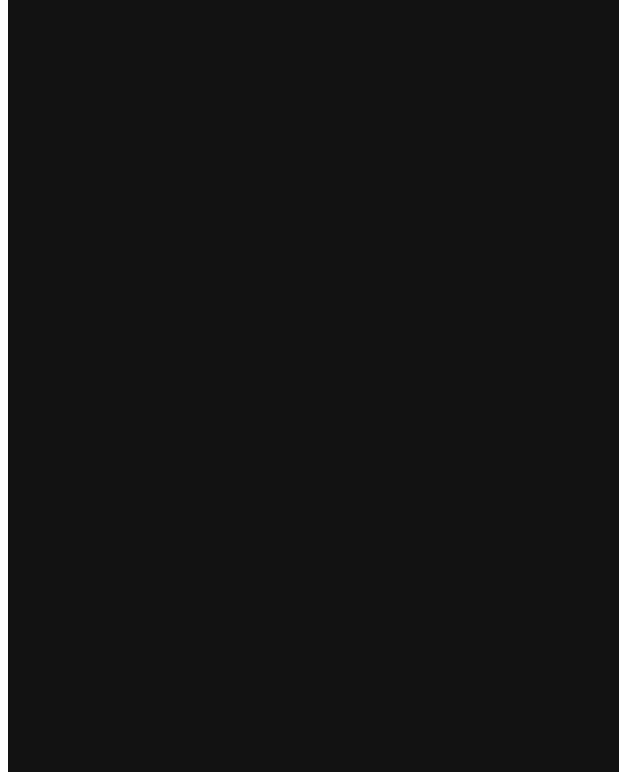 scroll, scrollTop: 0, scrollLeft: 0, axis: both 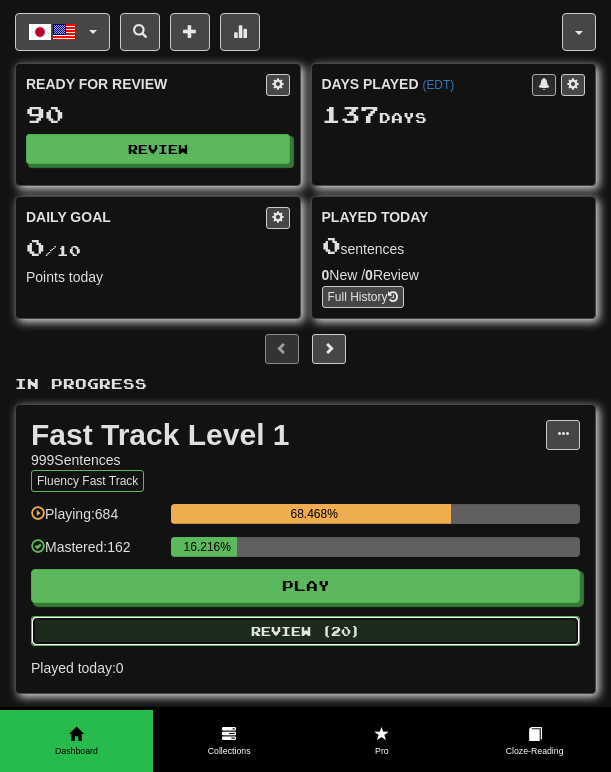 click on "Review ( 20 )" at bounding box center (305, 631) 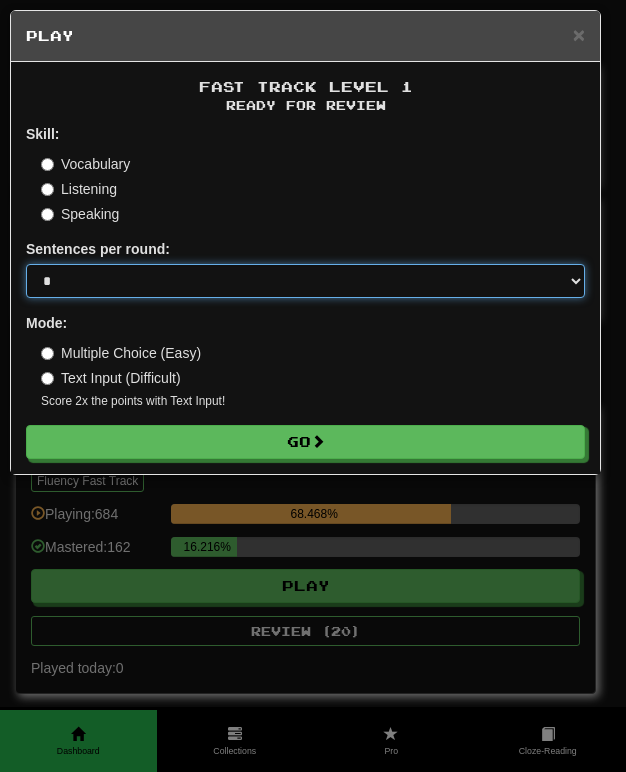 click on "* ** ** ** ** ** *** ********" at bounding box center [305, 281] 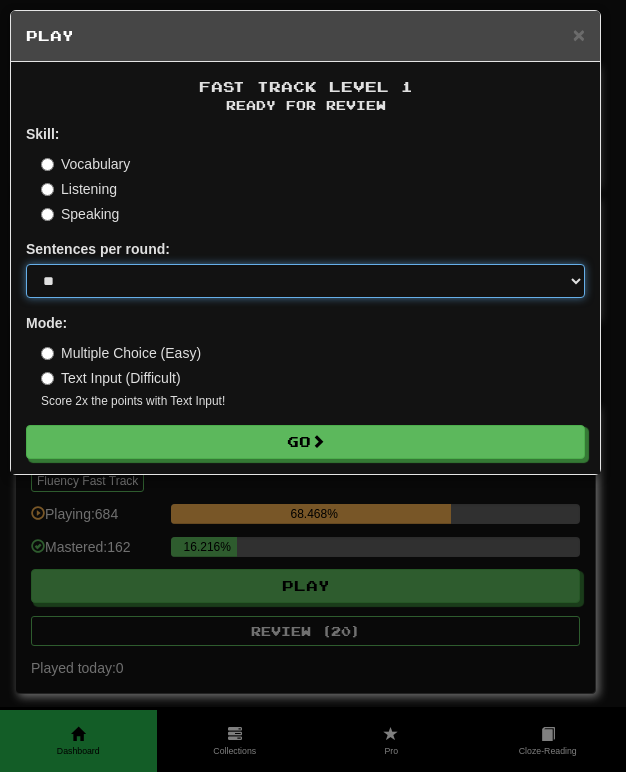 click on "* ** ** ** ** ** *** ********" at bounding box center (305, 281) 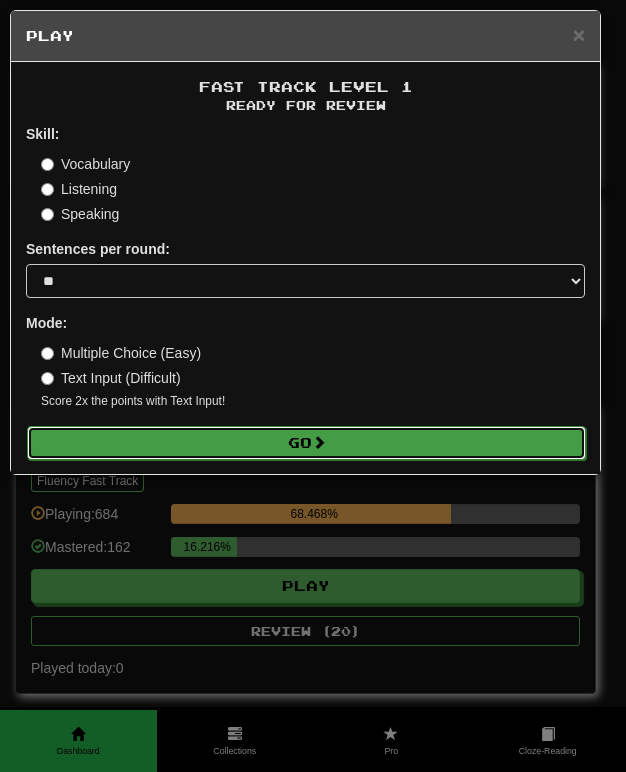 click on "Go" at bounding box center (306, 443) 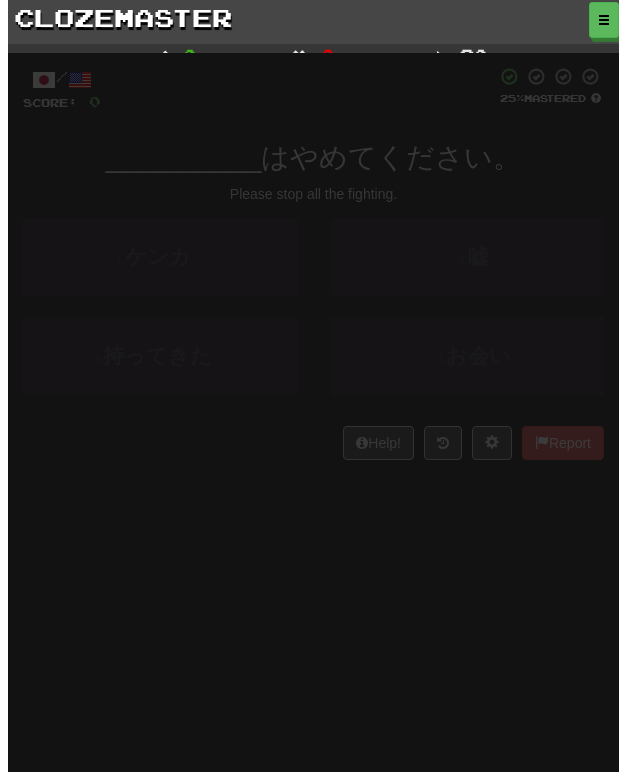 scroll, scrollTop: 0, scrollLeft: 0, axis: both 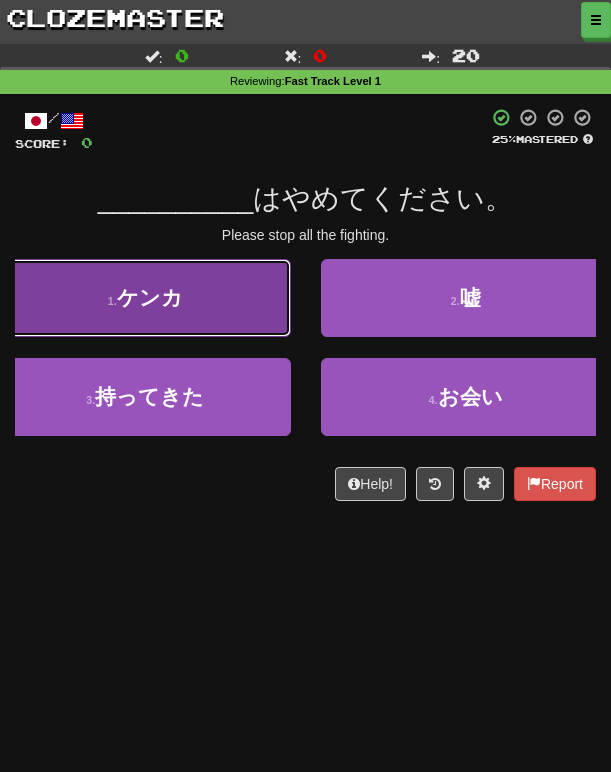 click on "1 .  ケンカ" at bounding box center (145, 298) 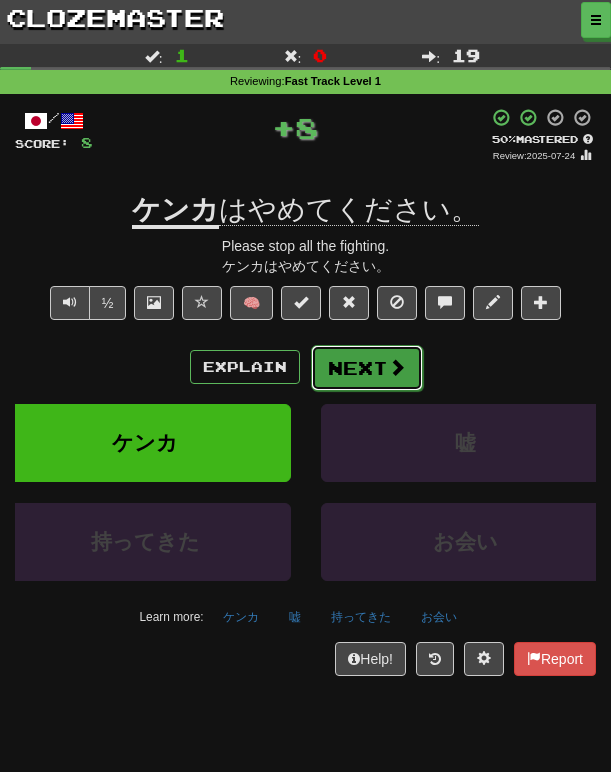 click on "Next" at bounding box center (367, 368) 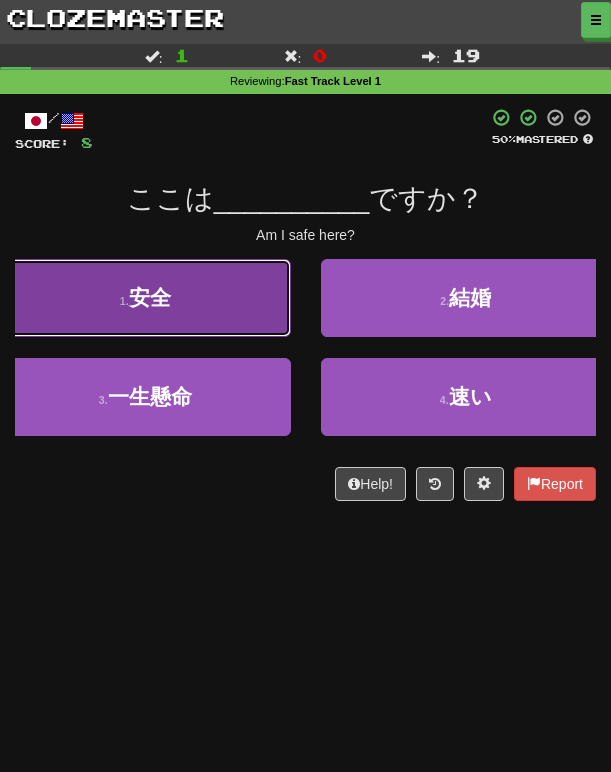 click on "1 .  安全" at bounding box center [145, 298] 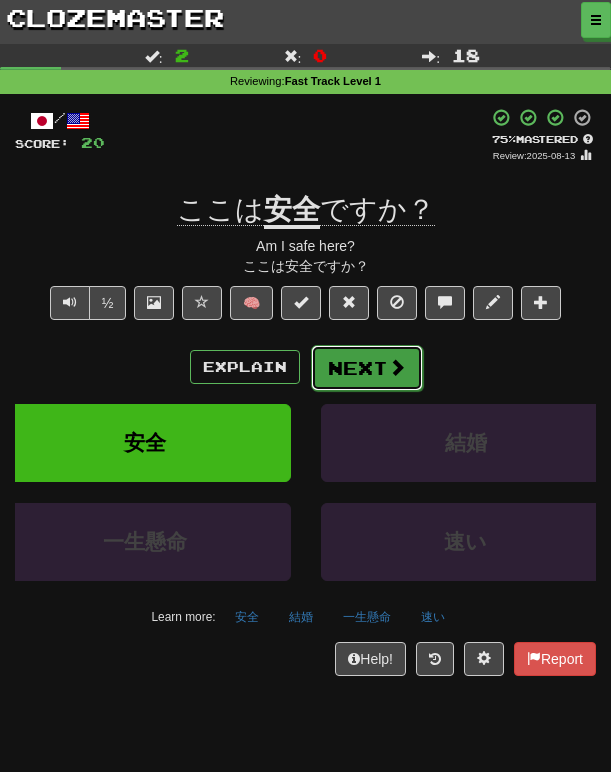 click on "Next" at bounding box center [367, 368] 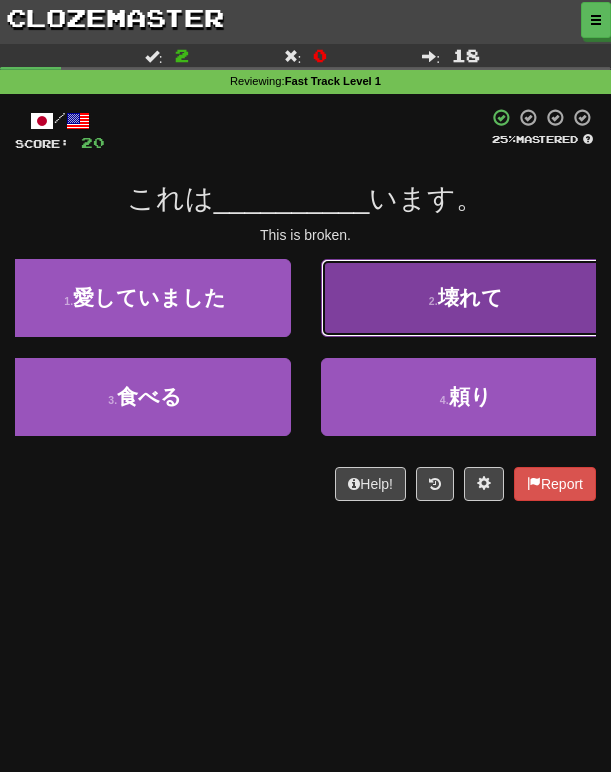 click on "2 .  壊れて" at bounding box center (466, 298) 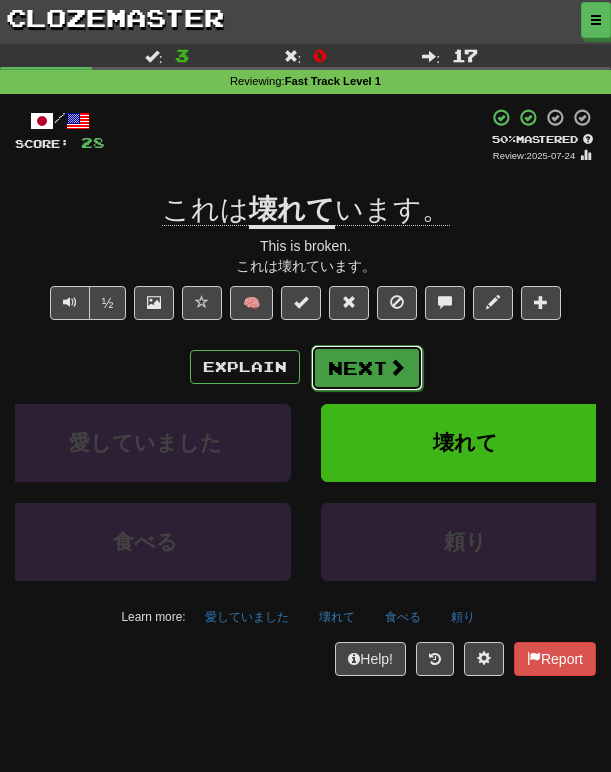click at bounding box center [397, 367] 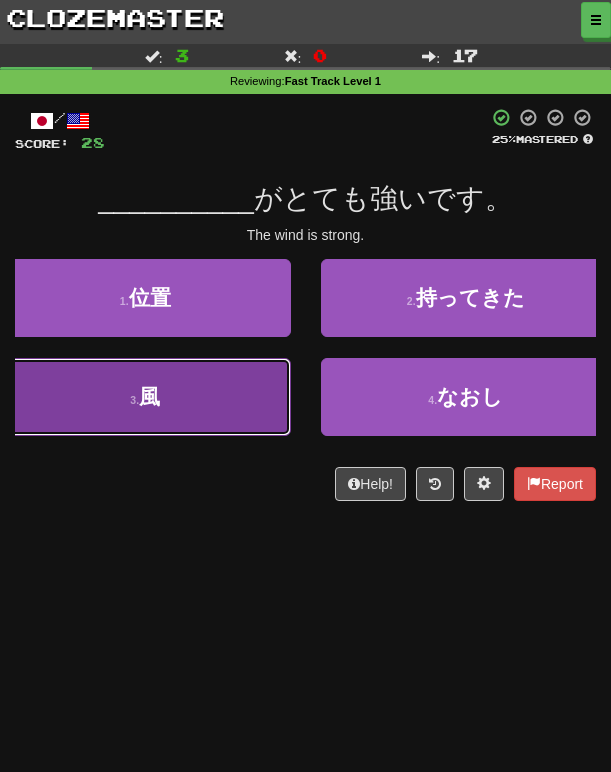 click on "3 .  風" at bounding box center (145, 397) 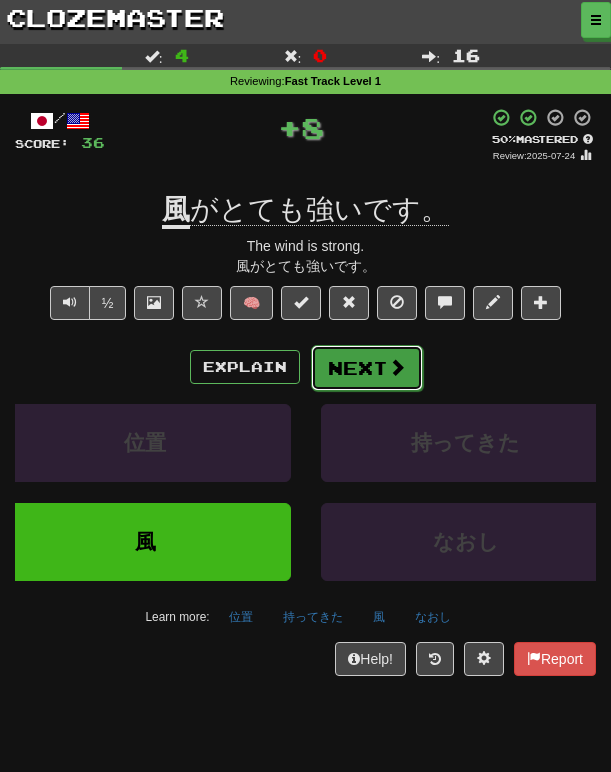 click on "Next" at bounding box center (367, 368) 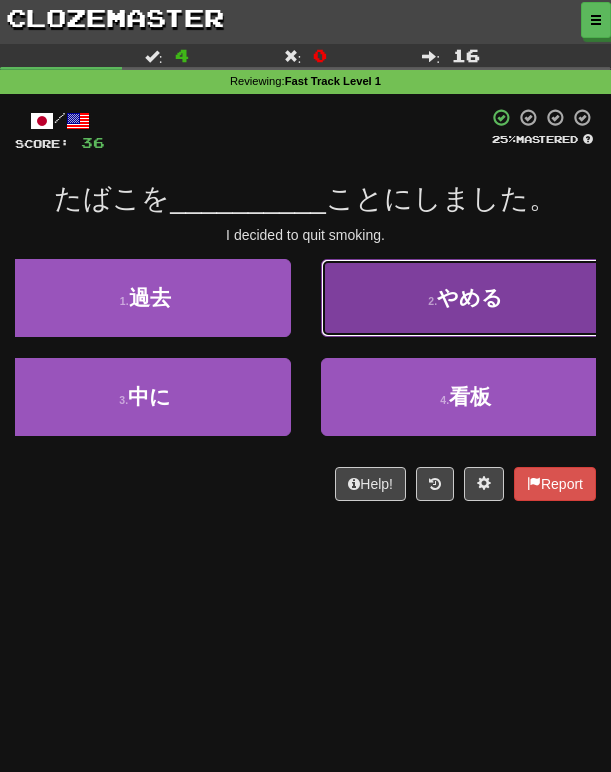 click on "2 .  やめる" at bounding box center [466, 298] 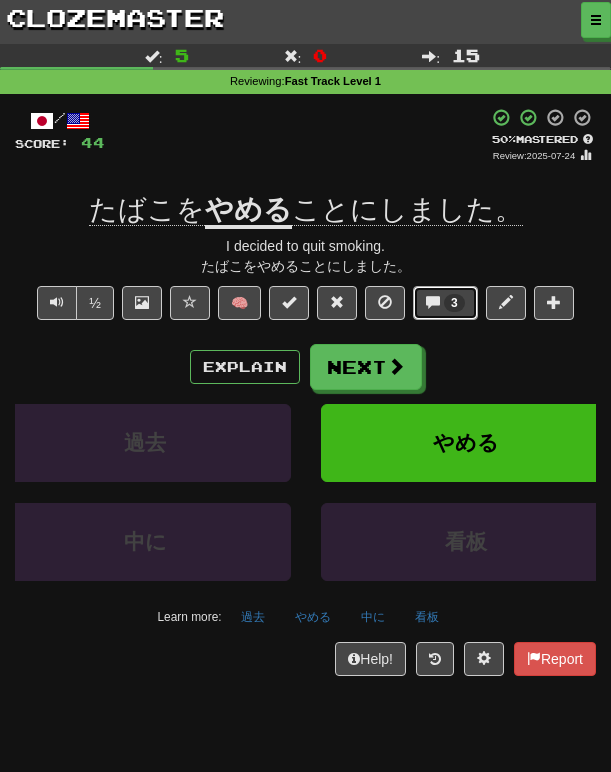 click on "3" at bounding box center [445, 303] 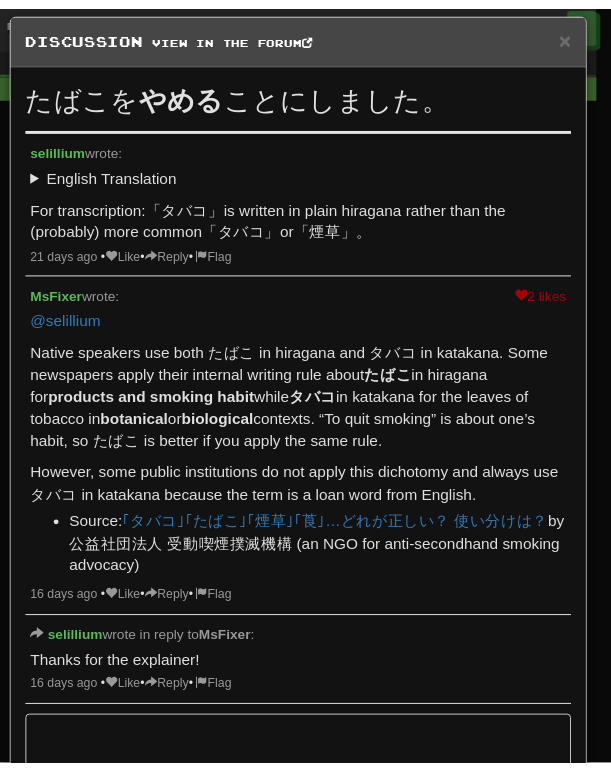 scroll, scrollTop: 0, scrollLeft: 0, axis: both 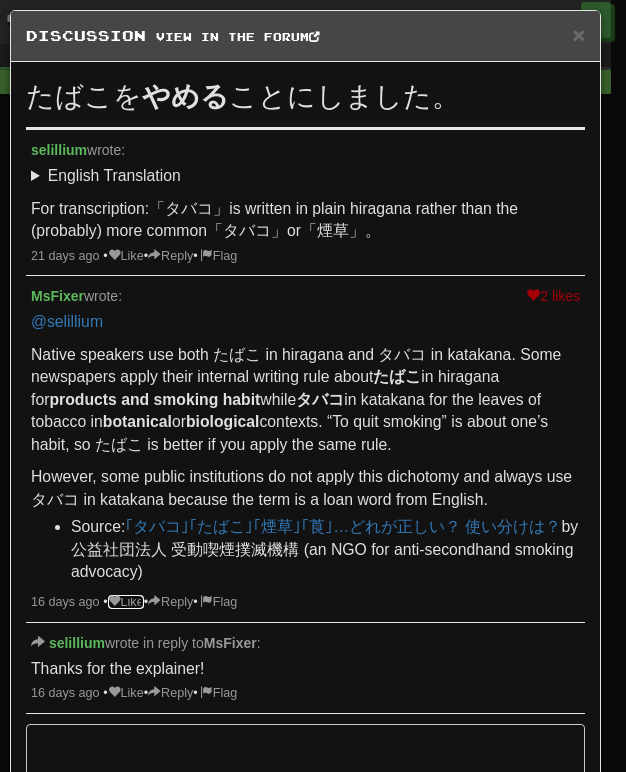 click on "Like" at bounding box center [126, 602] 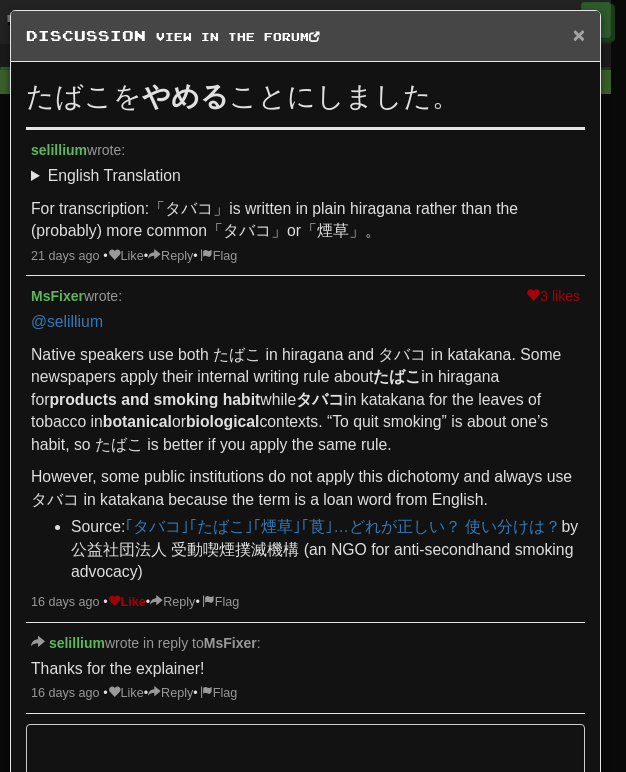 click on "×" at bounding box center (579, 34) 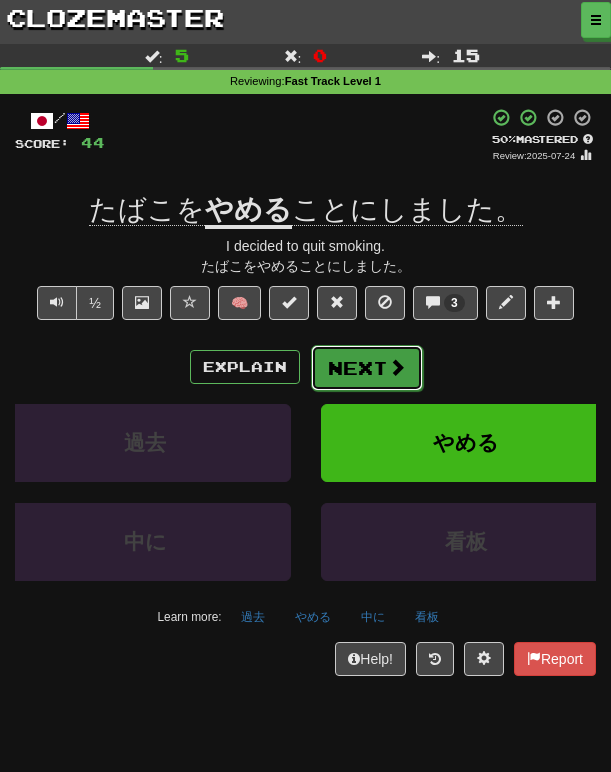 click on "Next" at bounding box center (367, 368) 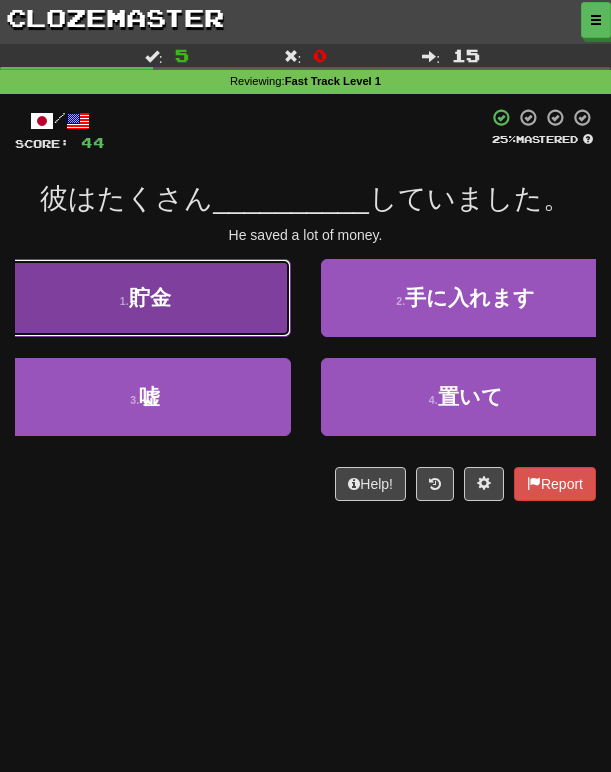 click on "1 .  貯金" at bounding box center [145, 298] 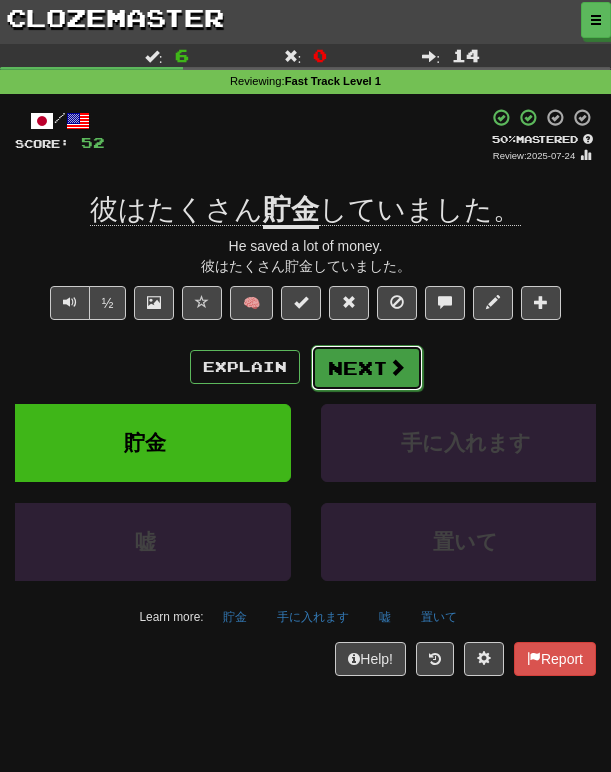 click on "Next" at bounding box center [367, 368] 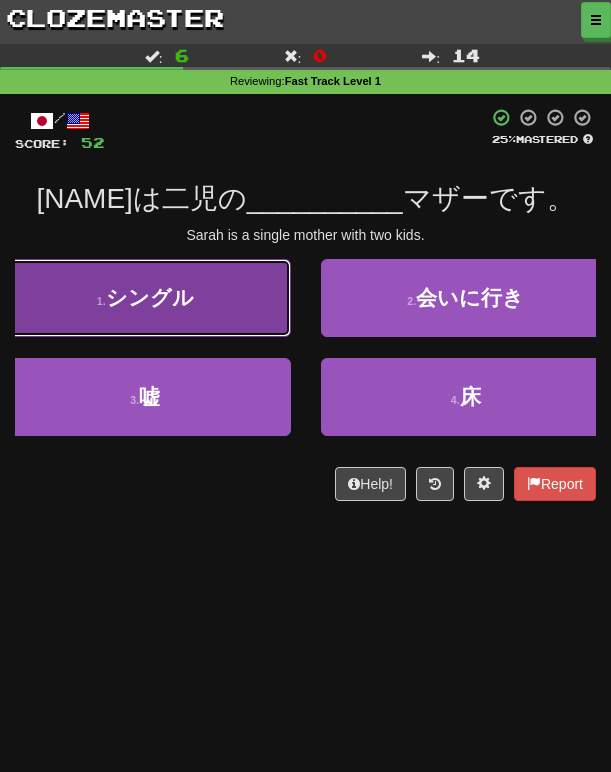 click on "シングル" at bounding box center (150, 297) 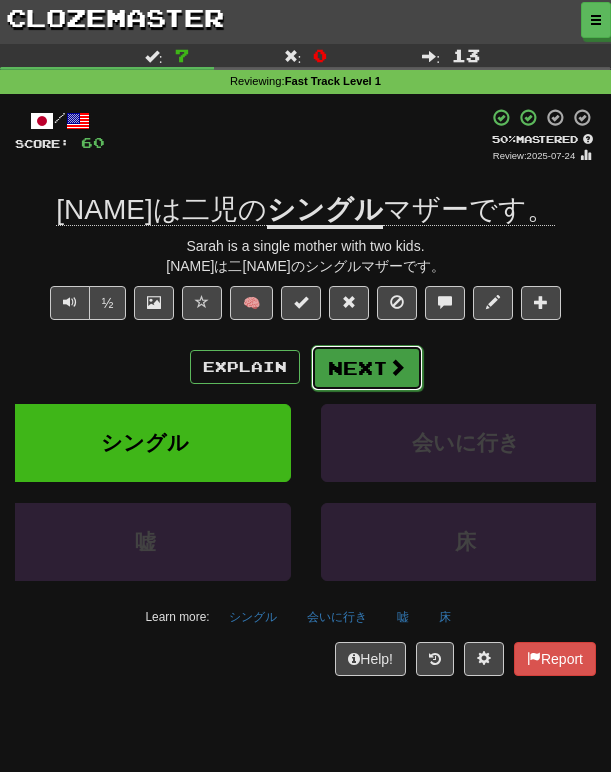 click on "Next" at bounding box center (367, 368) 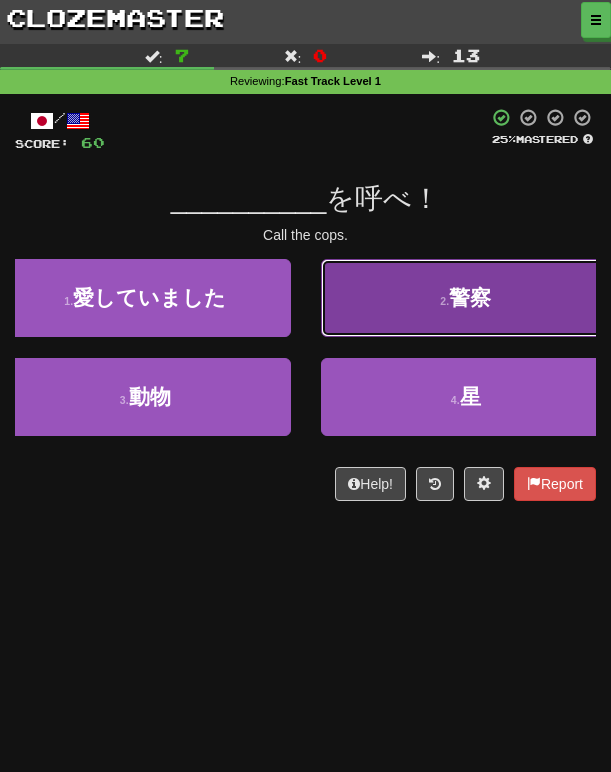 click on "2 .  警察" at bounding box center (466, 298) 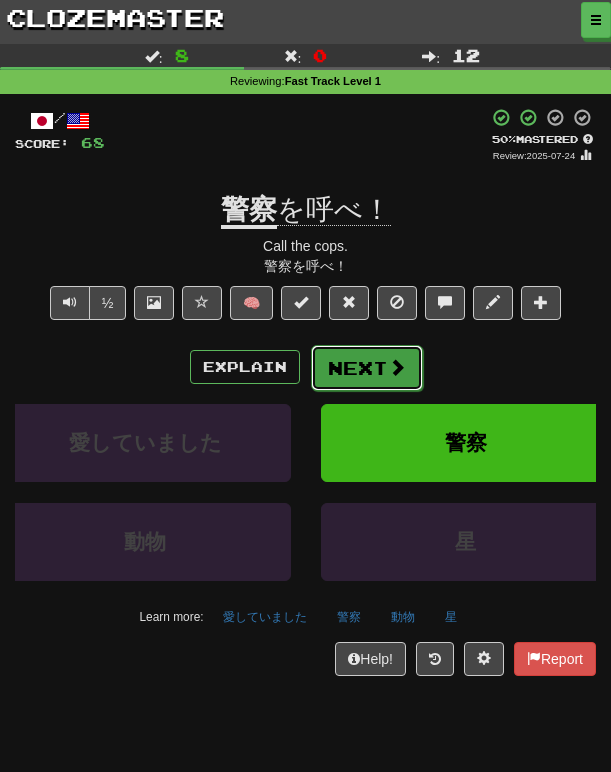 click at bounding box center (397, 367) 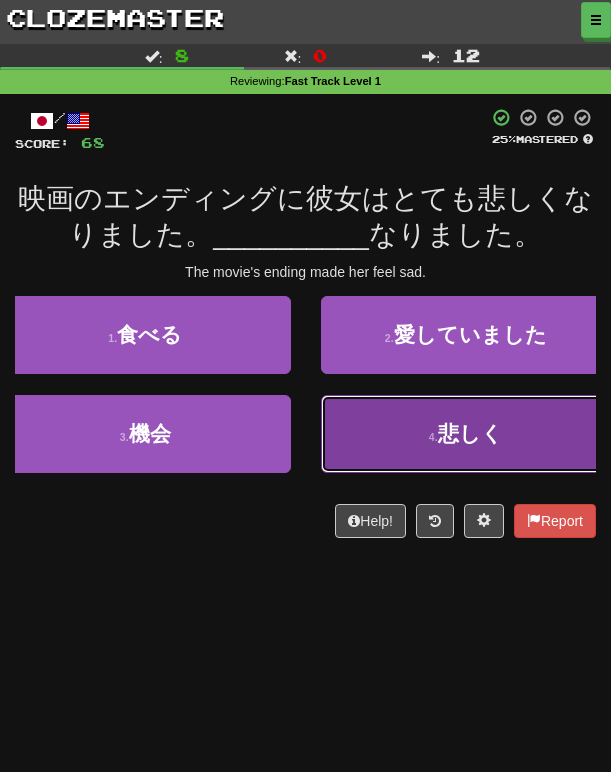 click on "4 ." at bounding box center (433, 437) 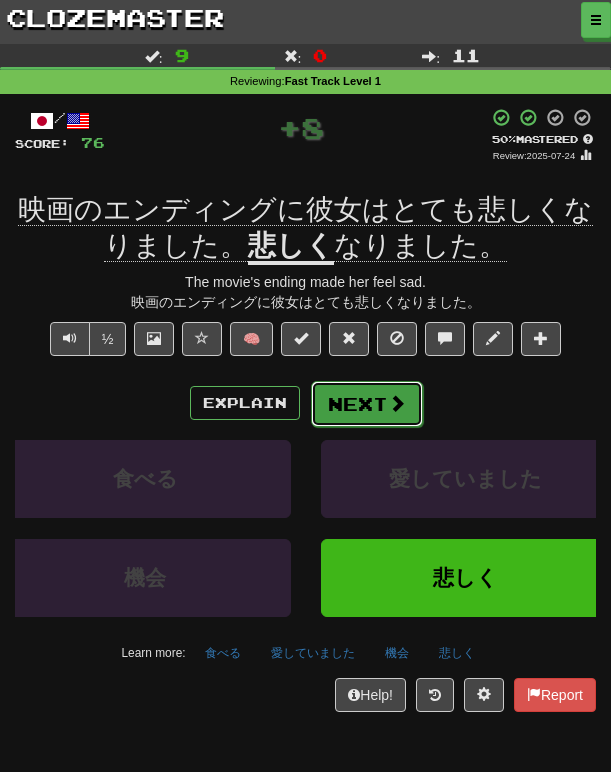 click on "Next" at bounding box center [367, 404] 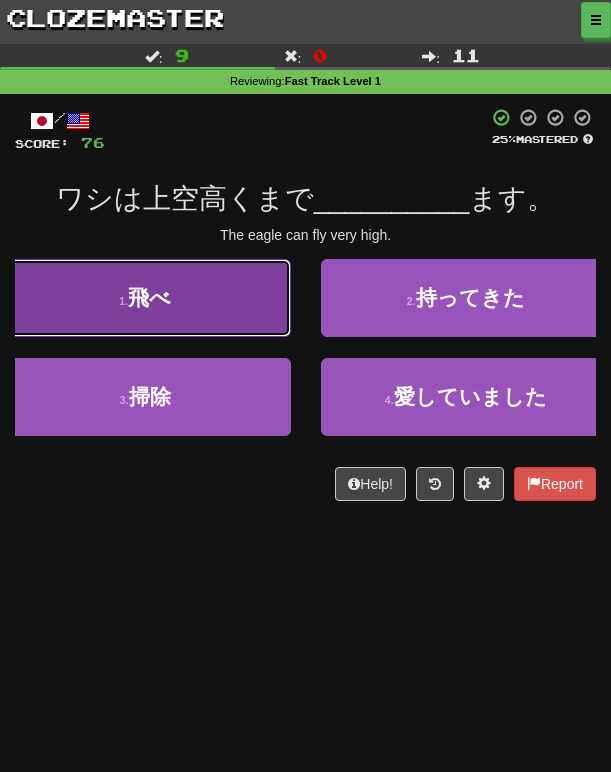 click on "1 .  飛べ" at bounding box center (145, 298) 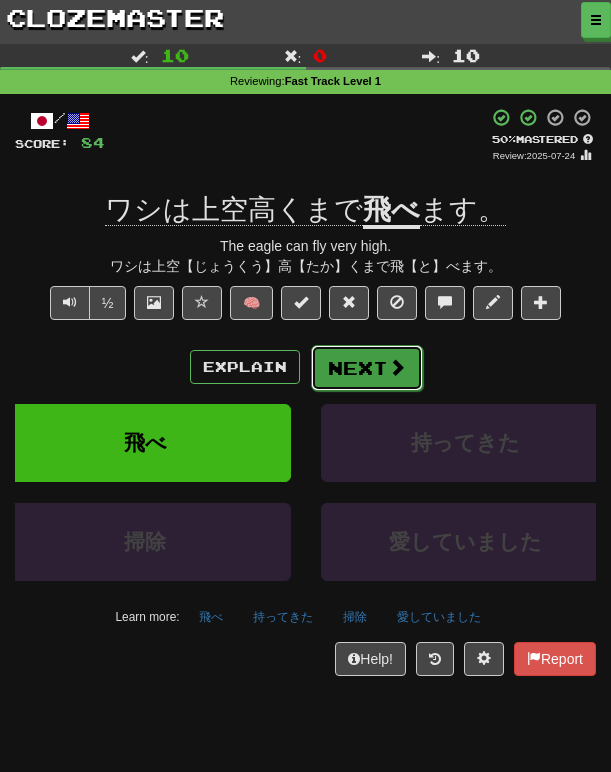 click at bounding box center [397, 367] 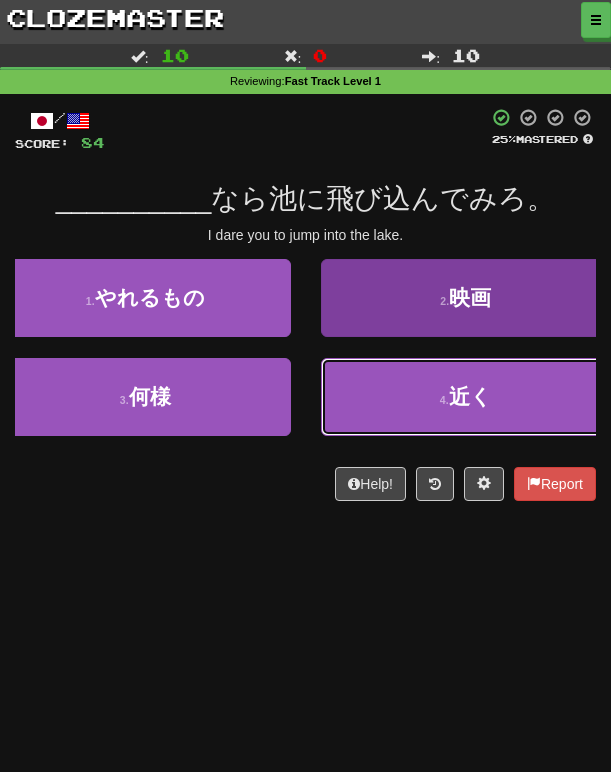 click on "4 .  近く" at bounding box center (466, 397) 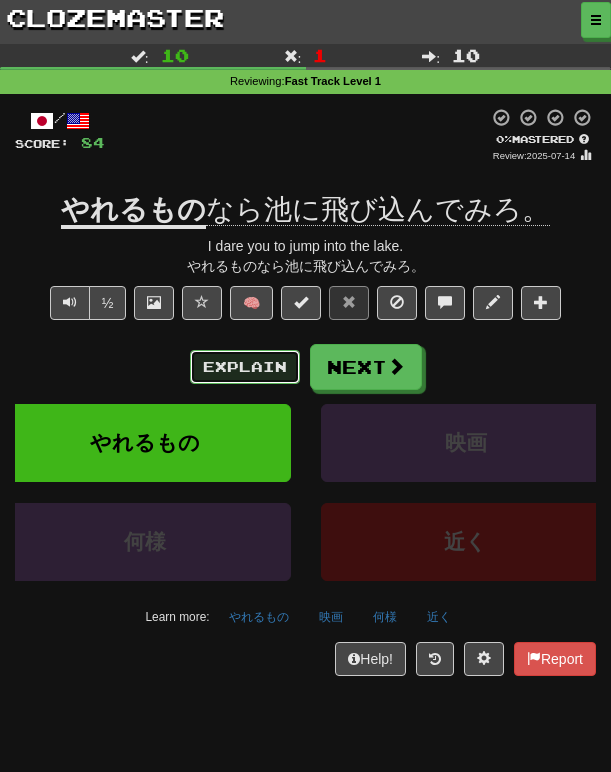 click on "Explain" at bounding box center (245, 367) 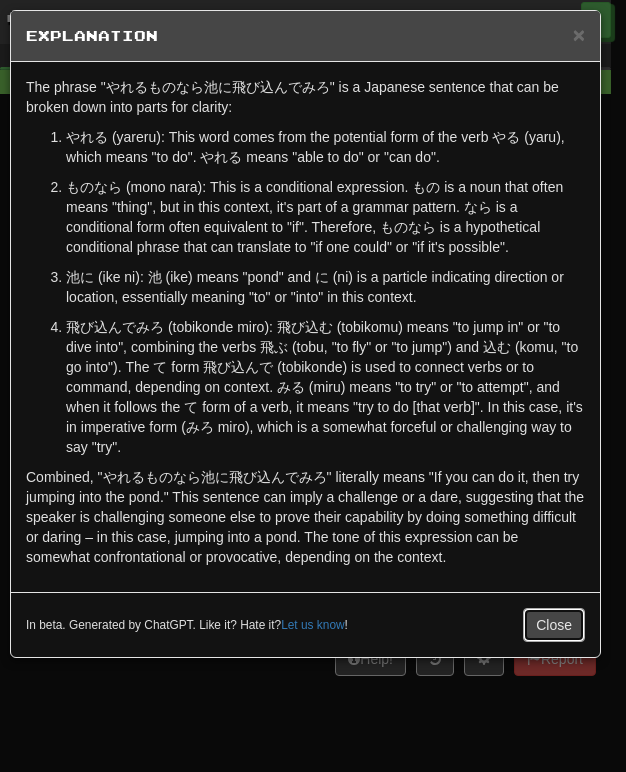 click on "Close" at bounding box center [554, 625] 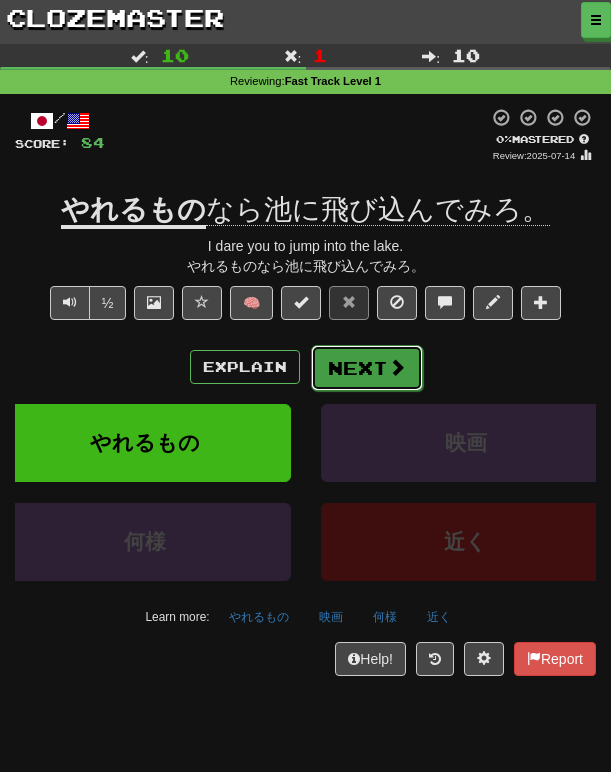 click on "Next" at bounding box center [367, 368] 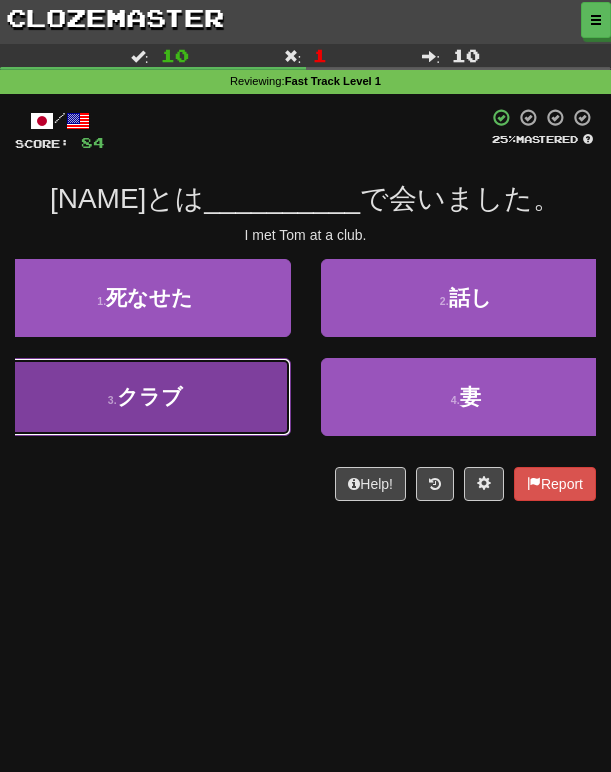 click on "クラブ" at bounding box center (150, 396) 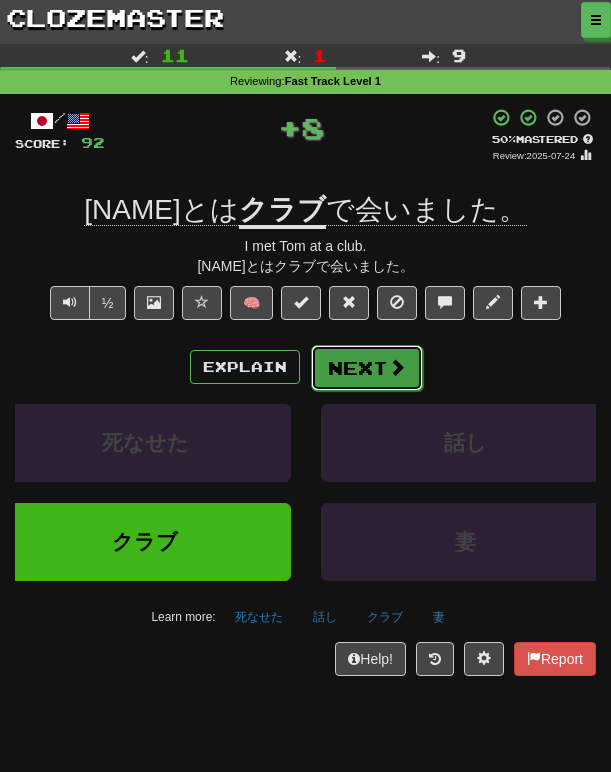 click at bounding box center (397, 367) 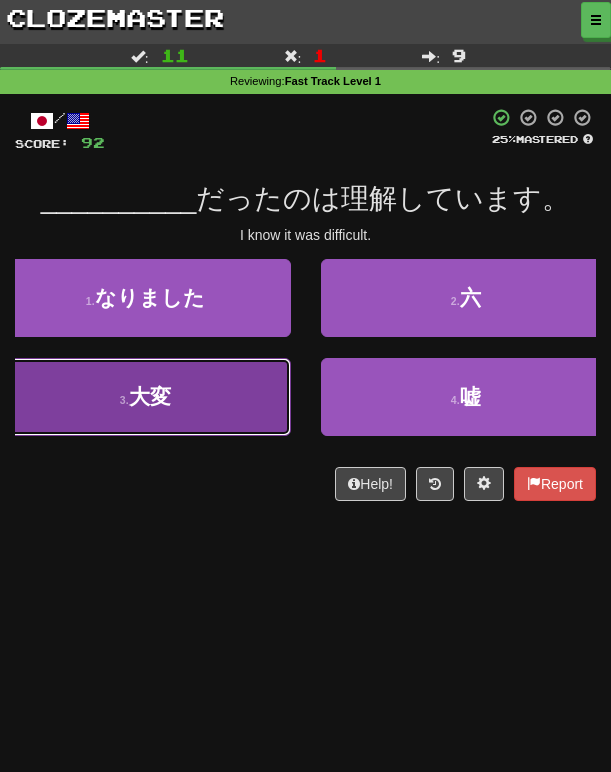 click on "3 .  大変" at bounding box center [145, 397] 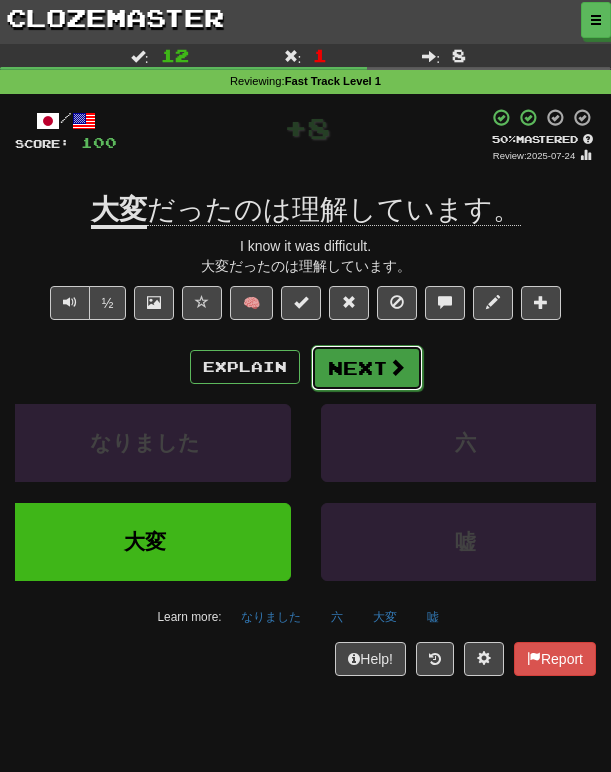 click on "Next" at bounding box center [367, 368] 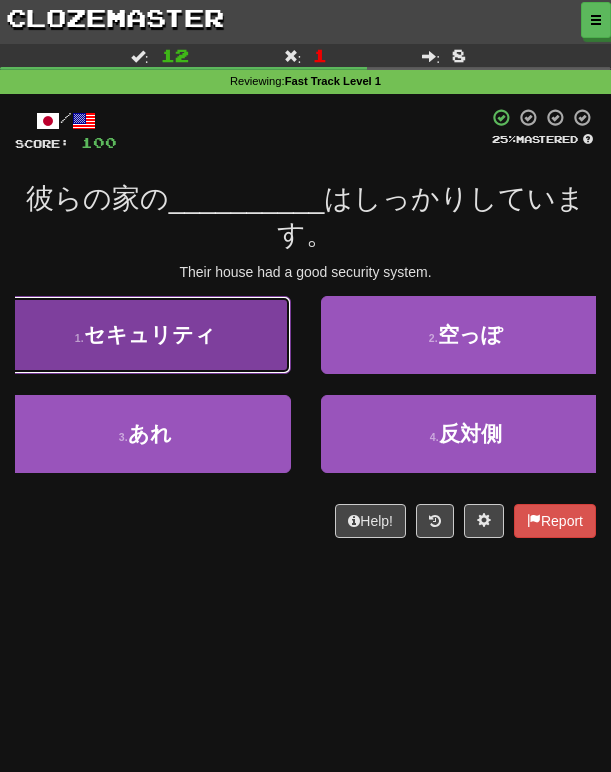 click on "セキュリティ" at bounding box center [150, 334] 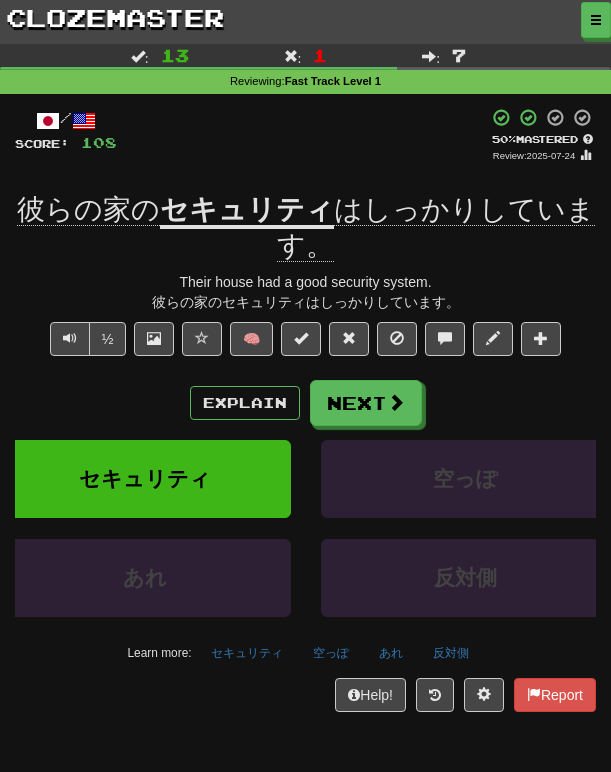 click on "はしっかりしています。" 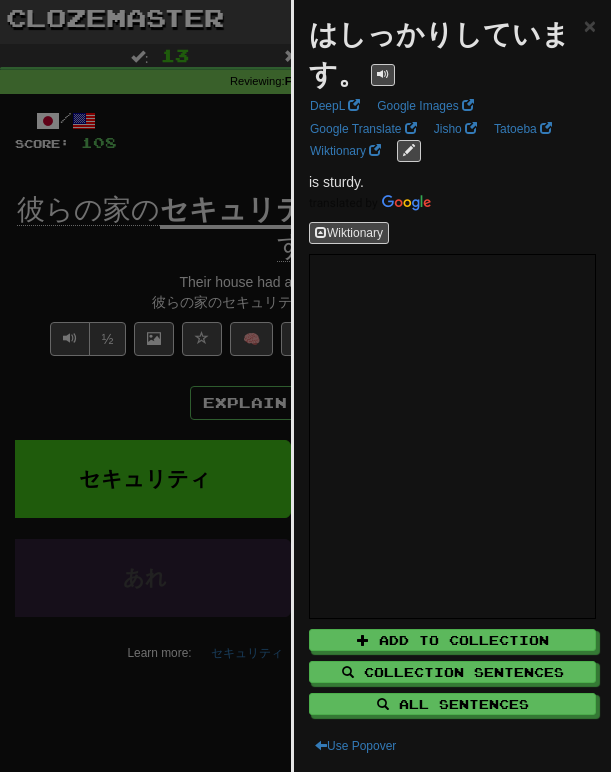 click at bounding box center (305, 386) 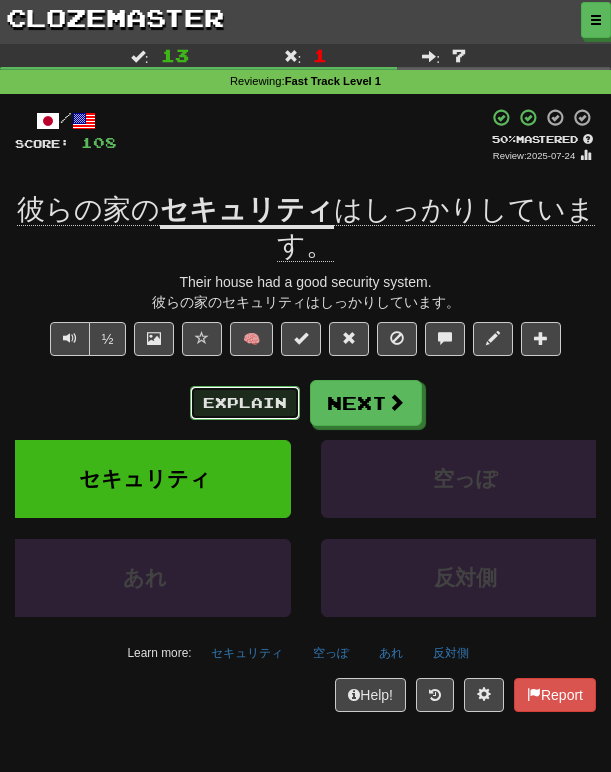 click on "Explain" at bounding box center (245, 403) 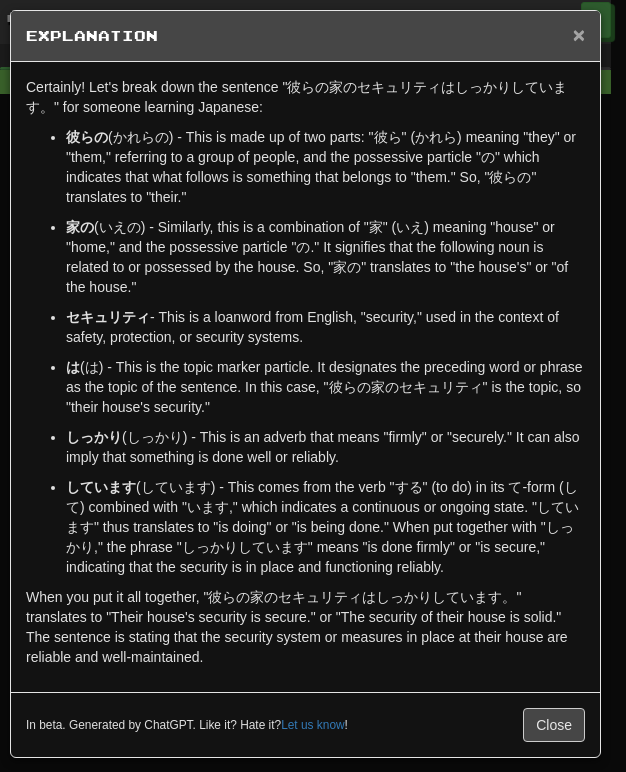 click on "×" at bounding box center (579, 34) 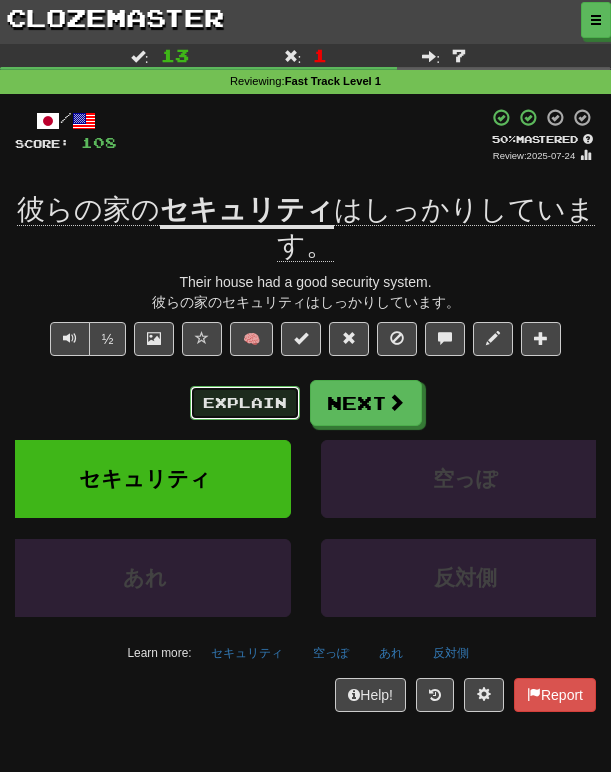 click on "Explain" at bounding box center [245, 403] 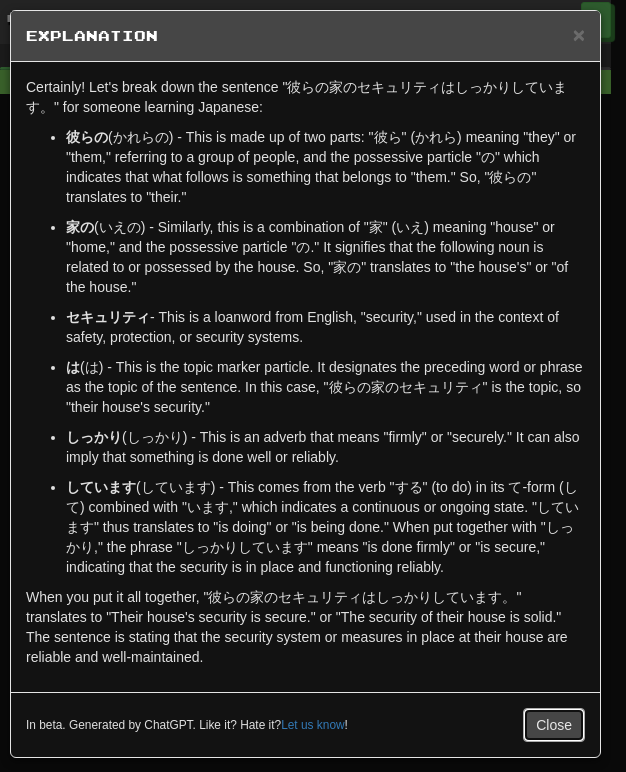 click on "Close" at bounding box center (554, 725) 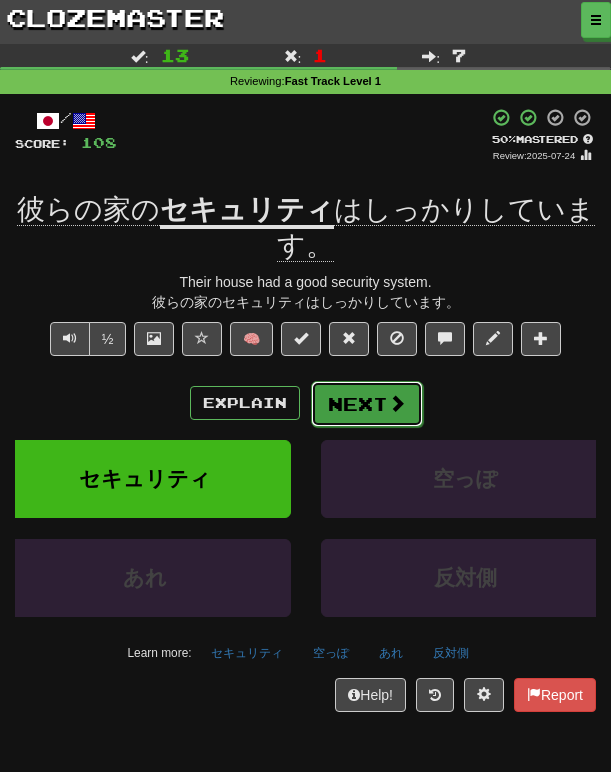 click on "Next" at bounding box center (367, 404) 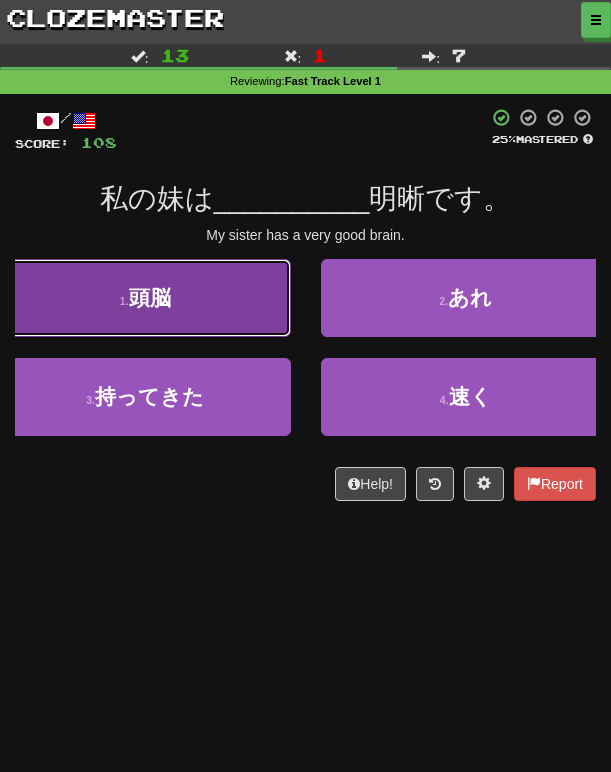 click on "1 .  頭脳" at bounding box center [145, 298] 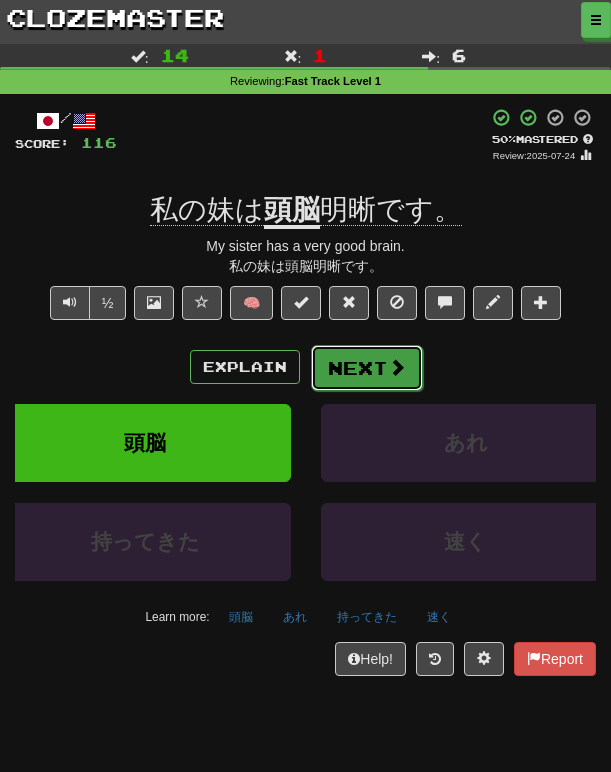click at bounding box center [397, 367] 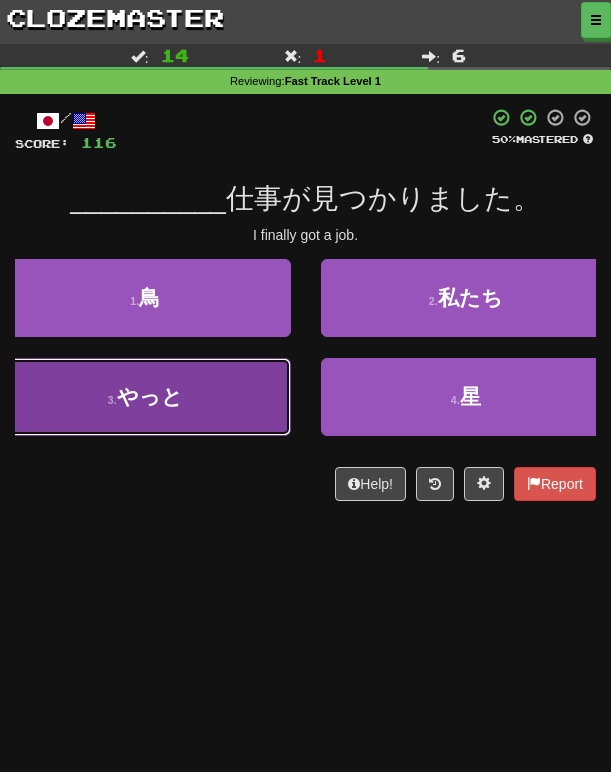 click on "3 .  やっと" at bounding box center (145, 397) 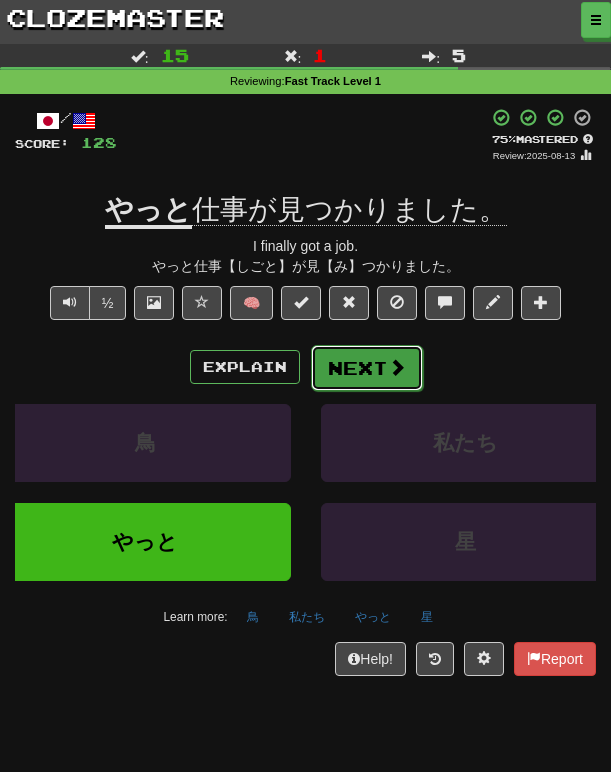 click at bounding box center (397, 367) 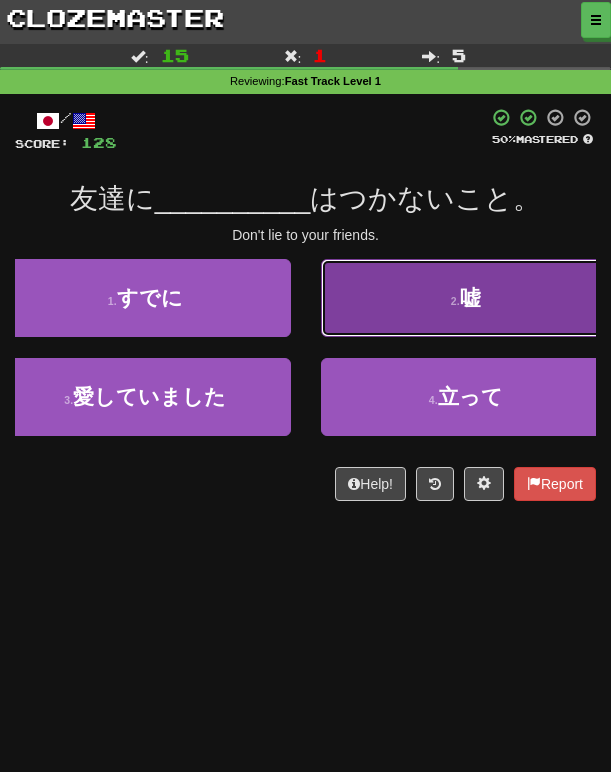 click on "2 .  嘘" at bounding box center (466, 298) 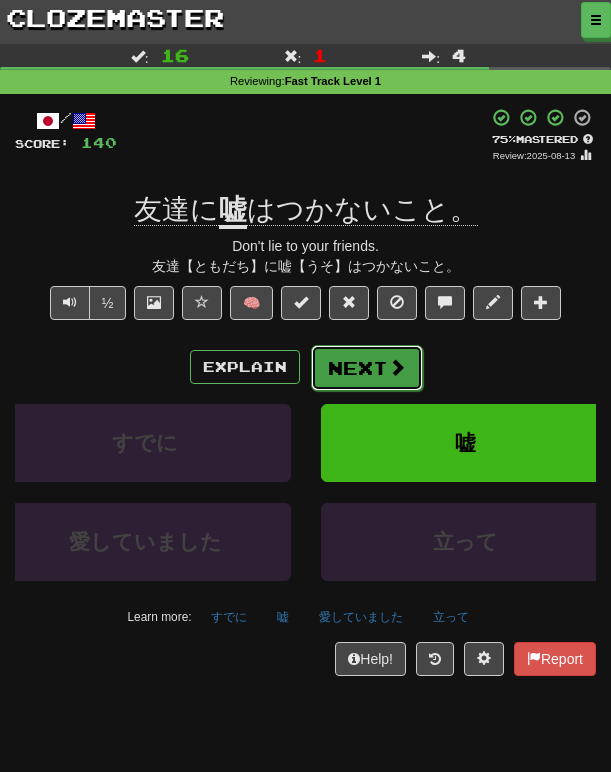 click on "Next" at bounding box center (367, 368) 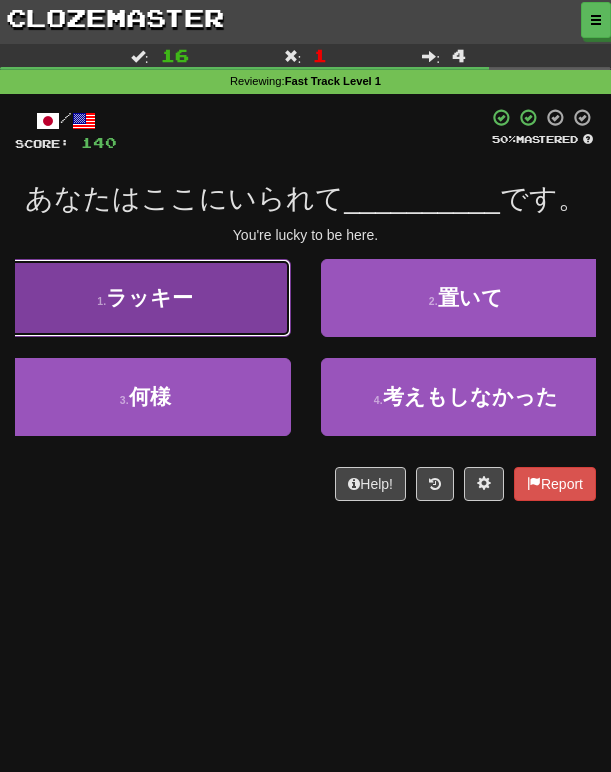 click on "ラッキー" at bounding box center [149, 297] 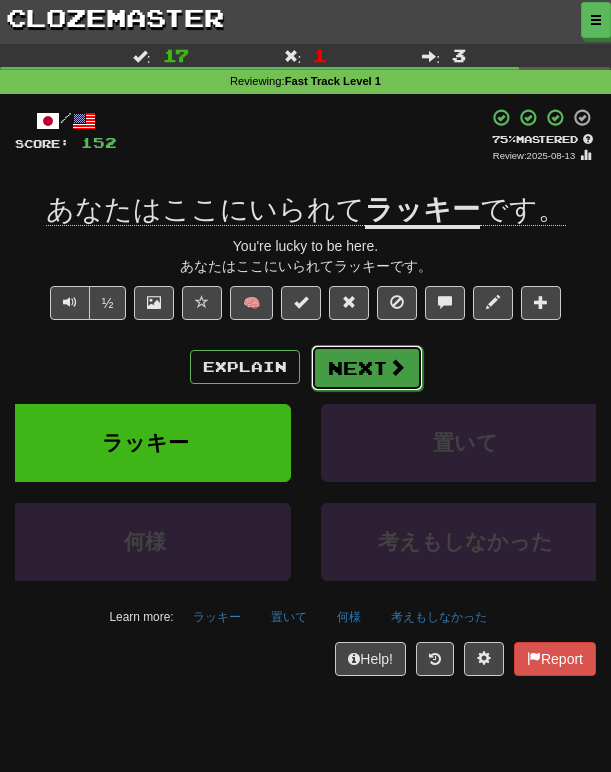 click on "Next" at bounding box center [367, 368] 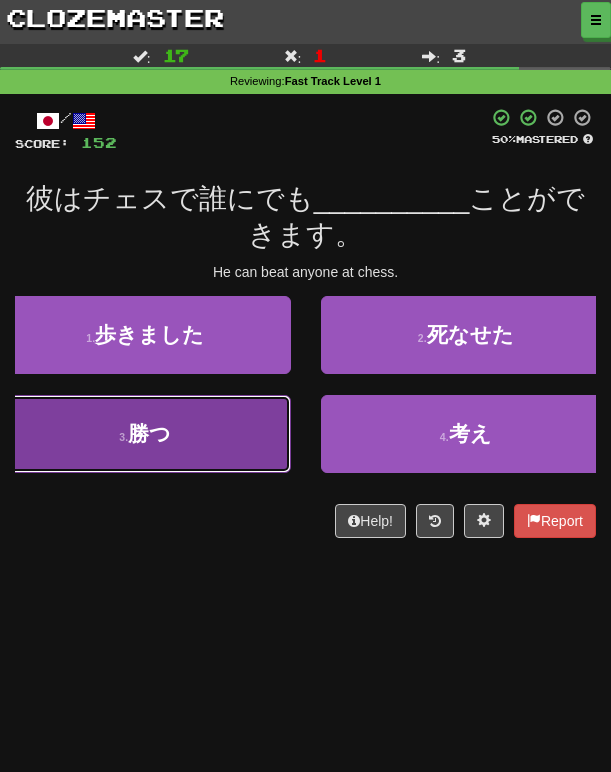 click on "3 .  勝つ" at bounding box center [145, 434] 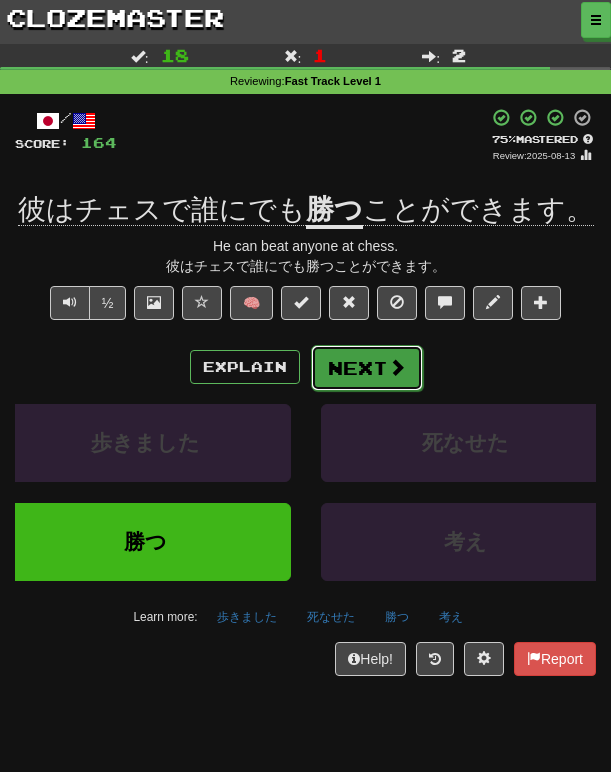click on "Next" at bounding box center [367, 368] 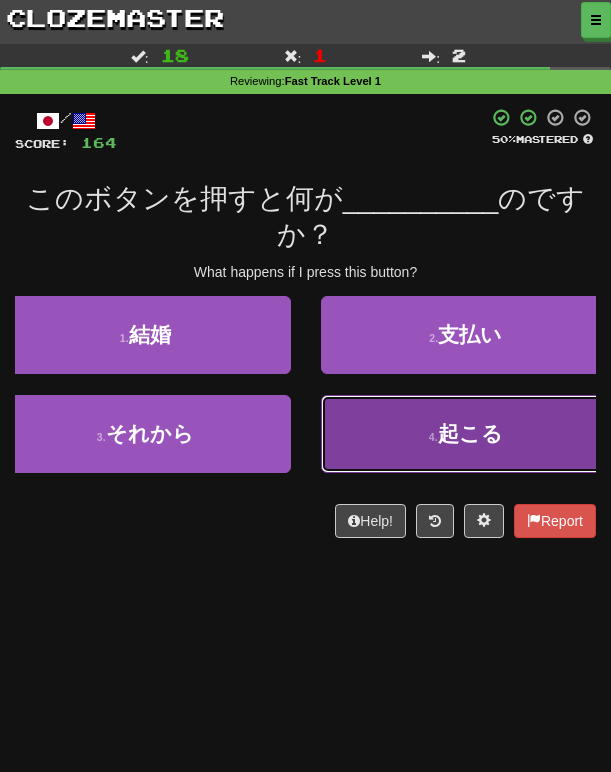 click on "起こる" at bounding box center (470, 433) 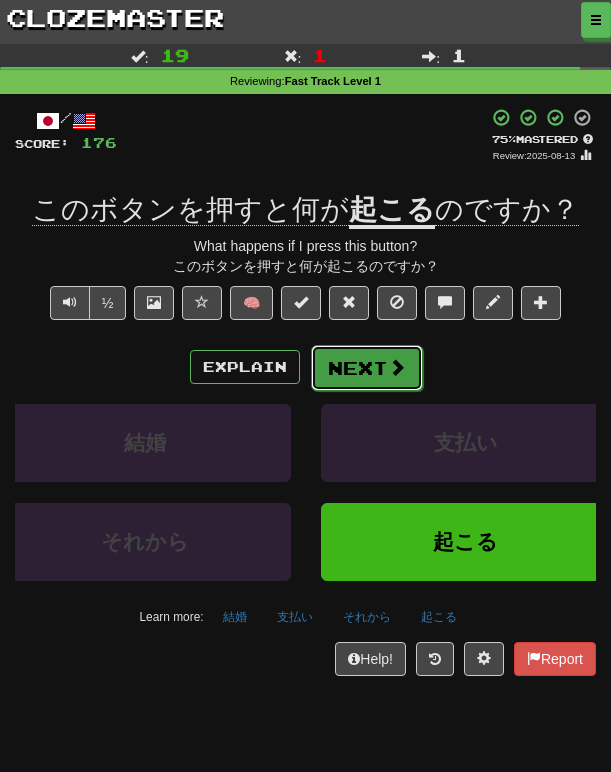 click on "Next" at bounding box center (367, 368) 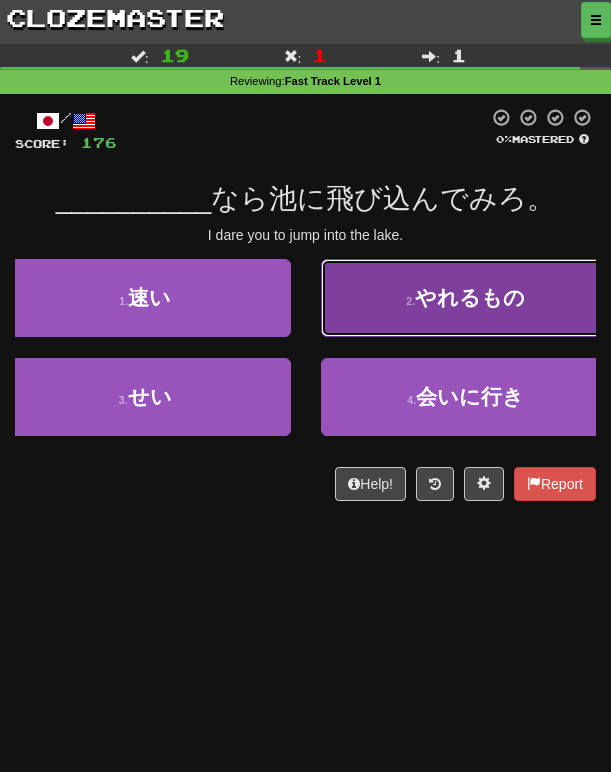 click on "2 .  やれるもの" at bounding box center [466, 298] 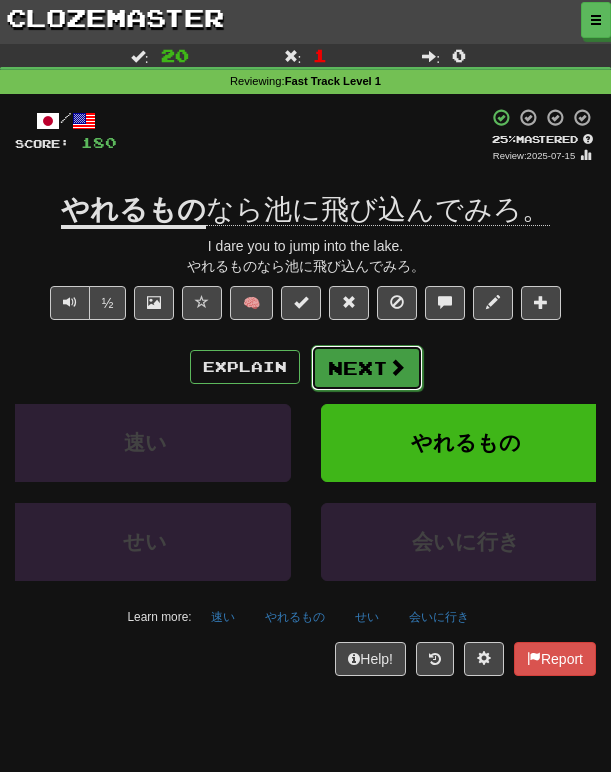 click at bounding box center (397, 367) 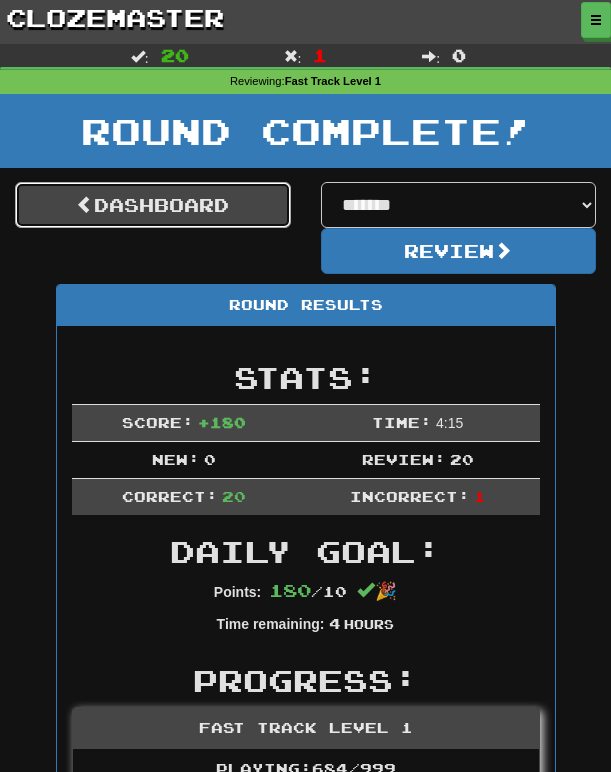 click on "Dashboard" at bounding box center (153, 205) 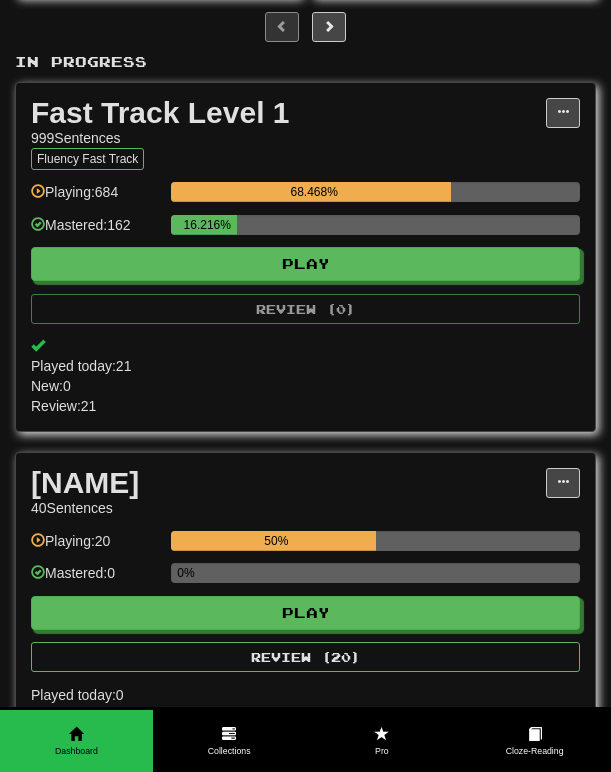 scroll, scrollTop: 0, scrollLeft: 0, axis: both 